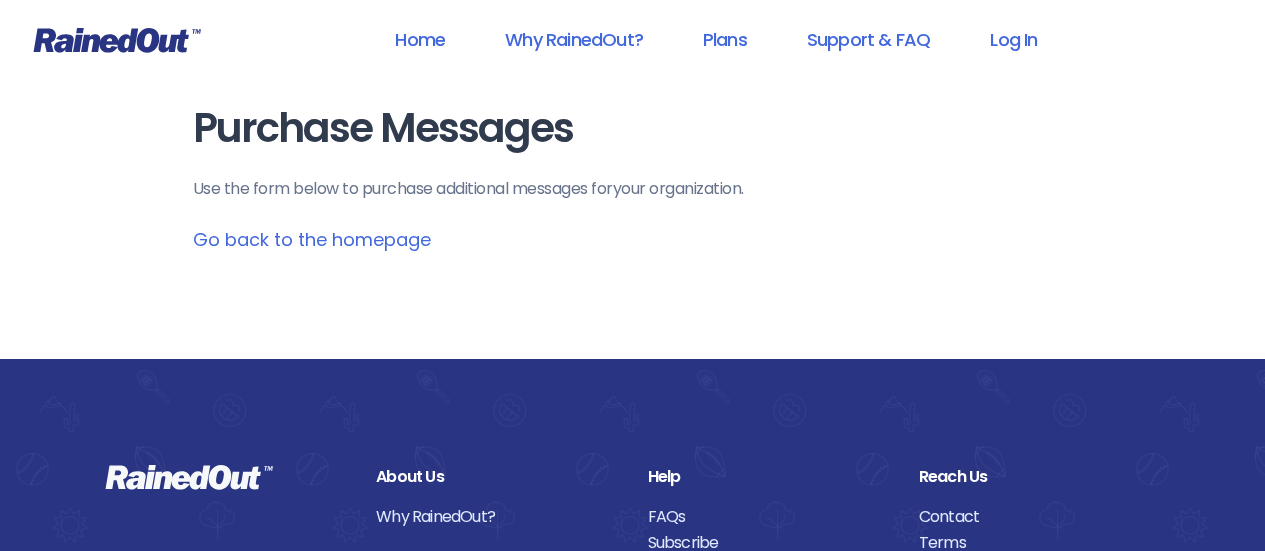 scroll, scrollTop: 0, scrollLeft: 0, axis: both 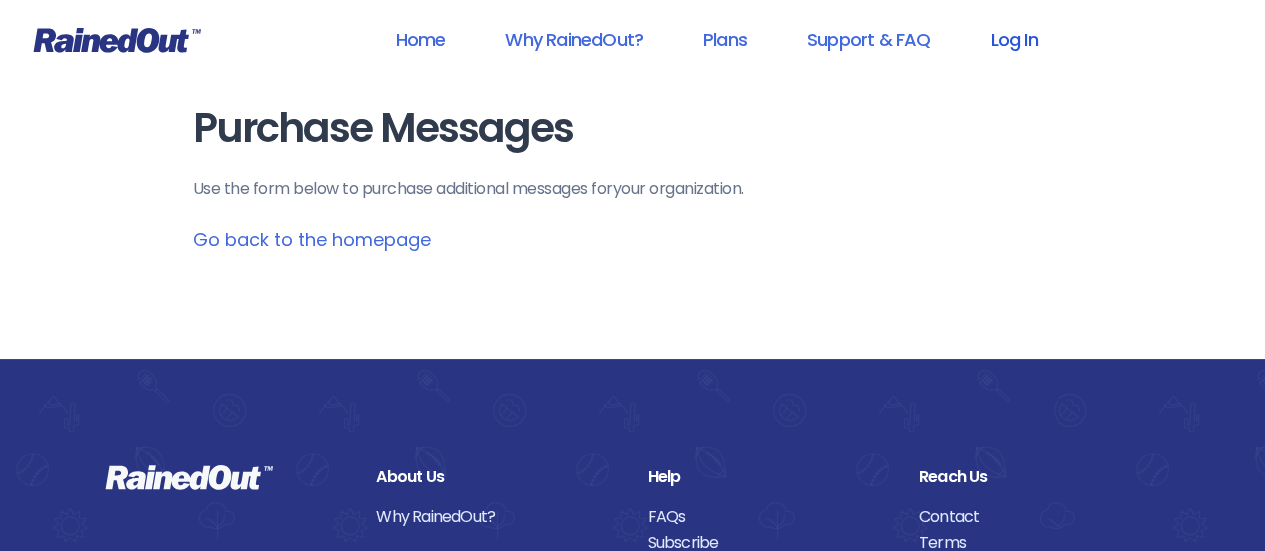 click on "Log In" at bounding box center (1013, 39) 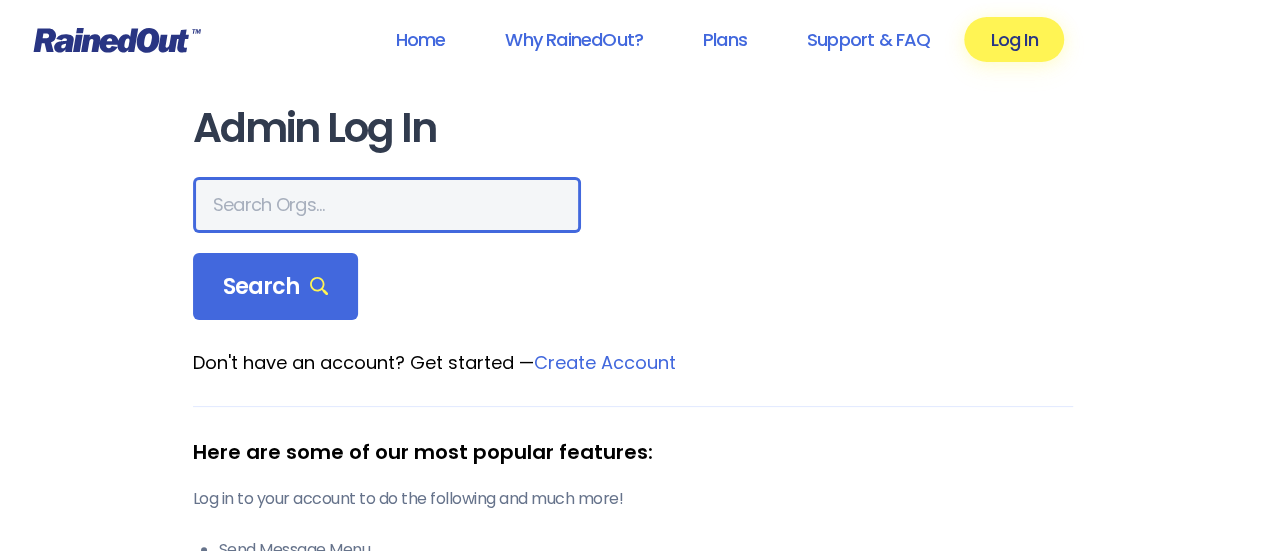 click at bounding box center (387, 205) 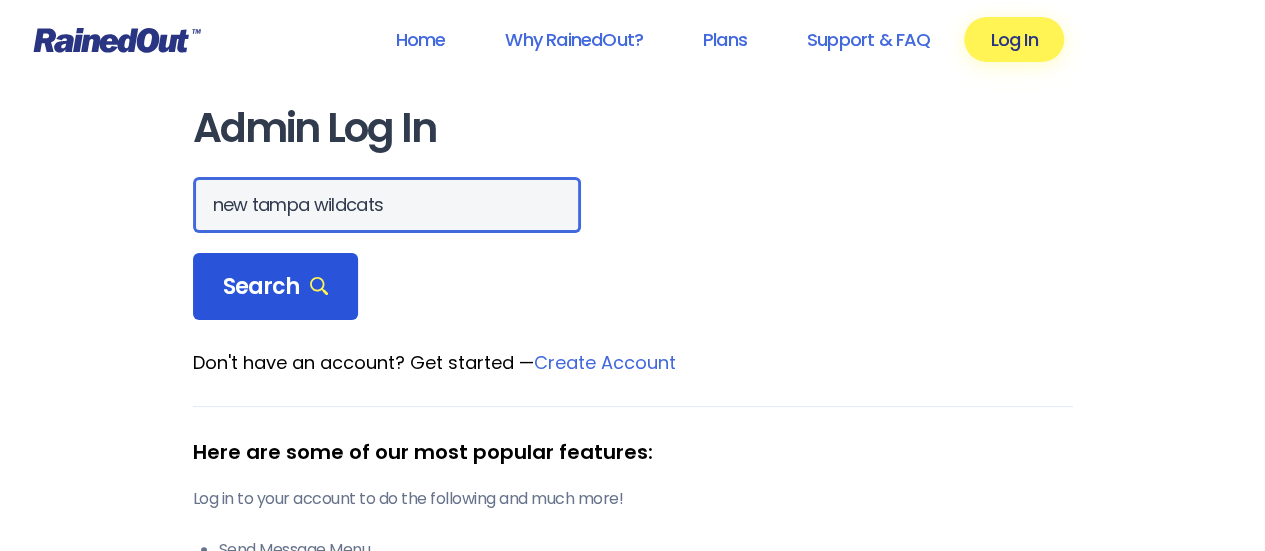 type on "new tampa wildcats" 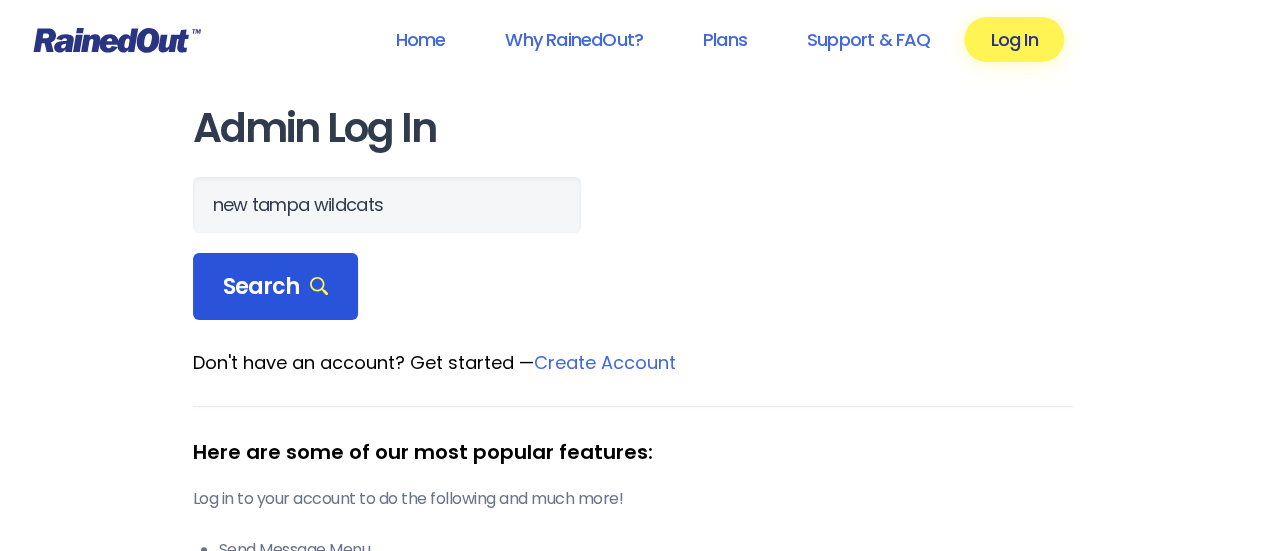 click on "Search" at bounding box center [276, 287] 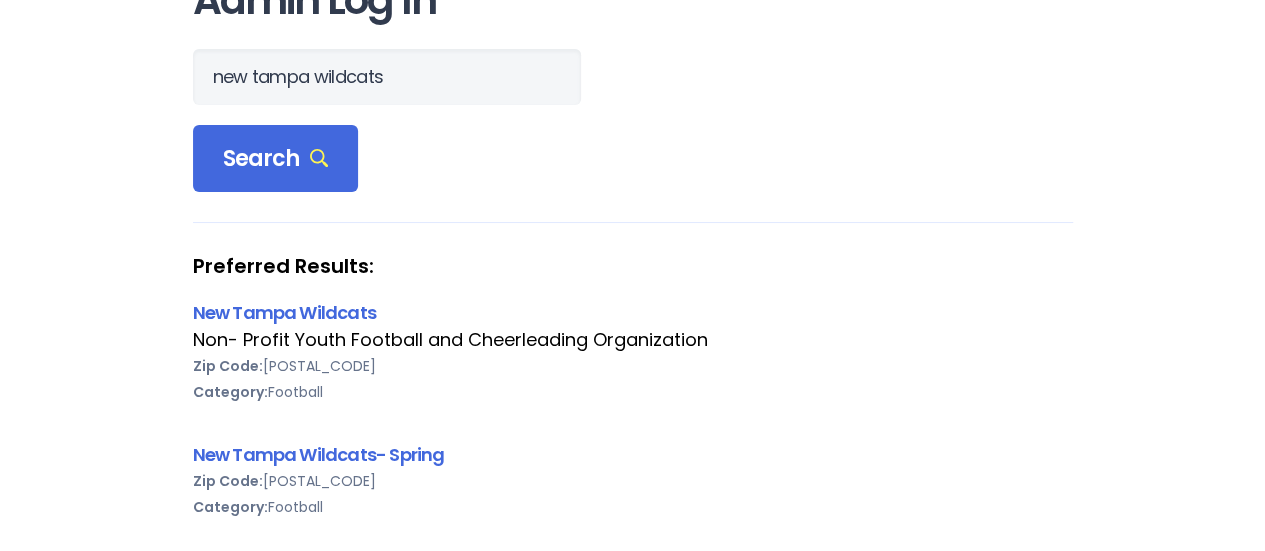 scroll, scrollTop: 200, scrollLeft: 0, axis: vertical 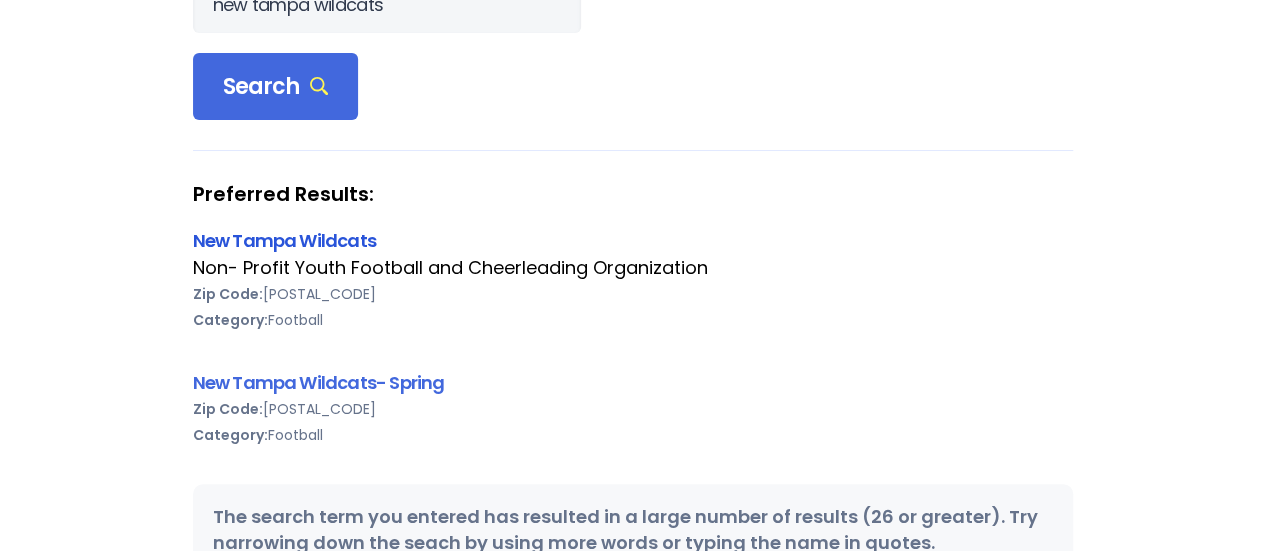 click on "New Tampa Wildcats" at bounding box center (284, 240) 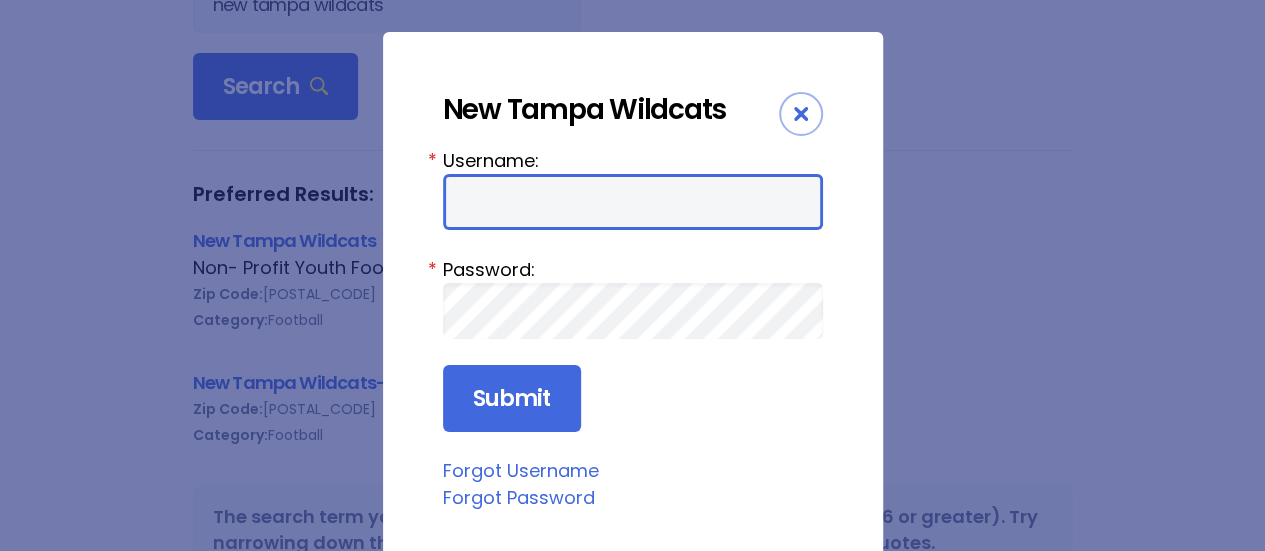 click on "Username:" at bounding box center (633, 202) 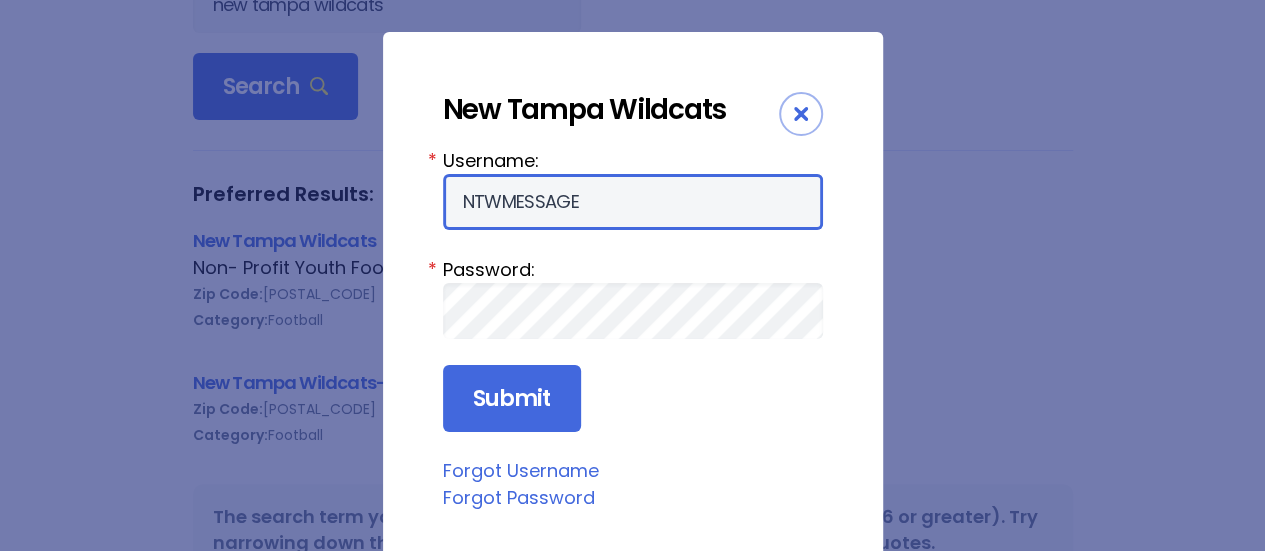 type on "NTWMESSAGE" 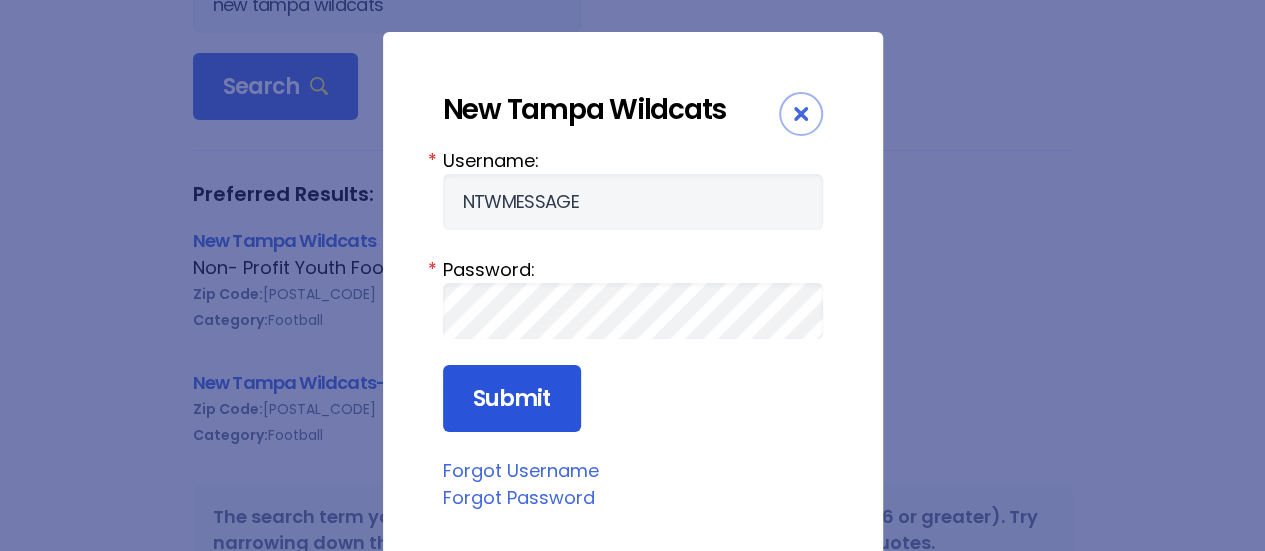 click on "Submit" at bounding box center [512, 399] 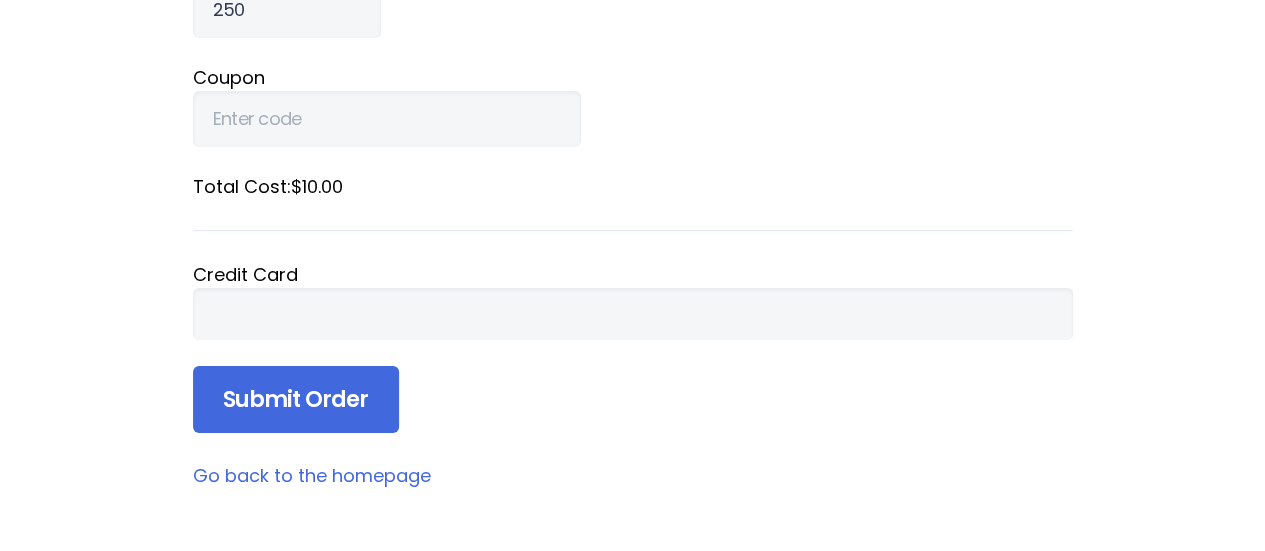 scroll, scrollTop: 400, scrollLeft: 0, axis: vertical 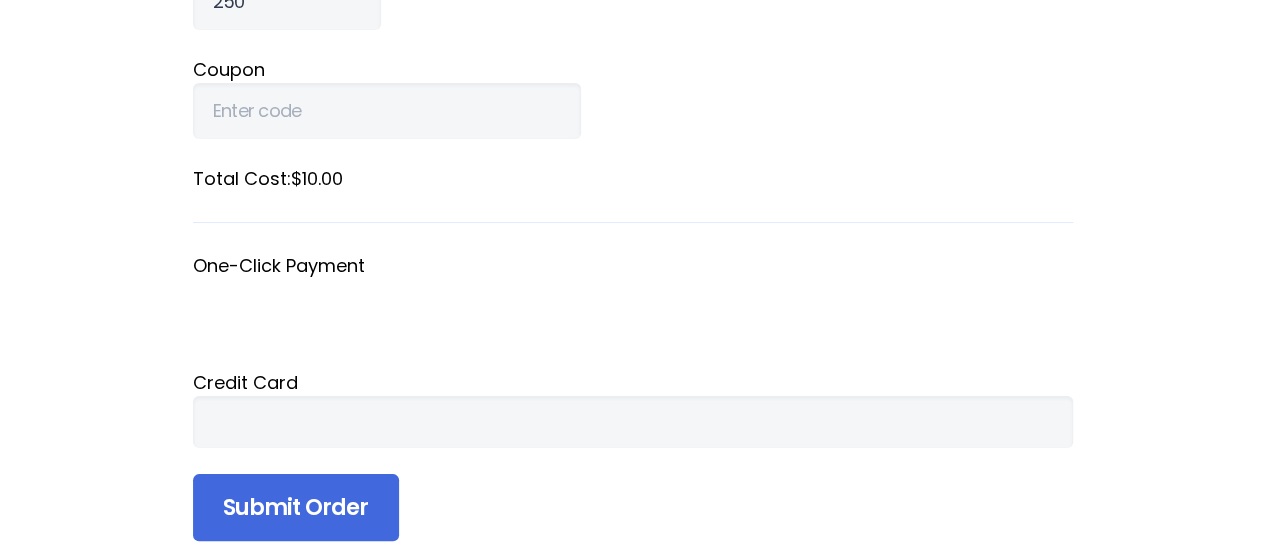 click at bounding box center (633, 422) 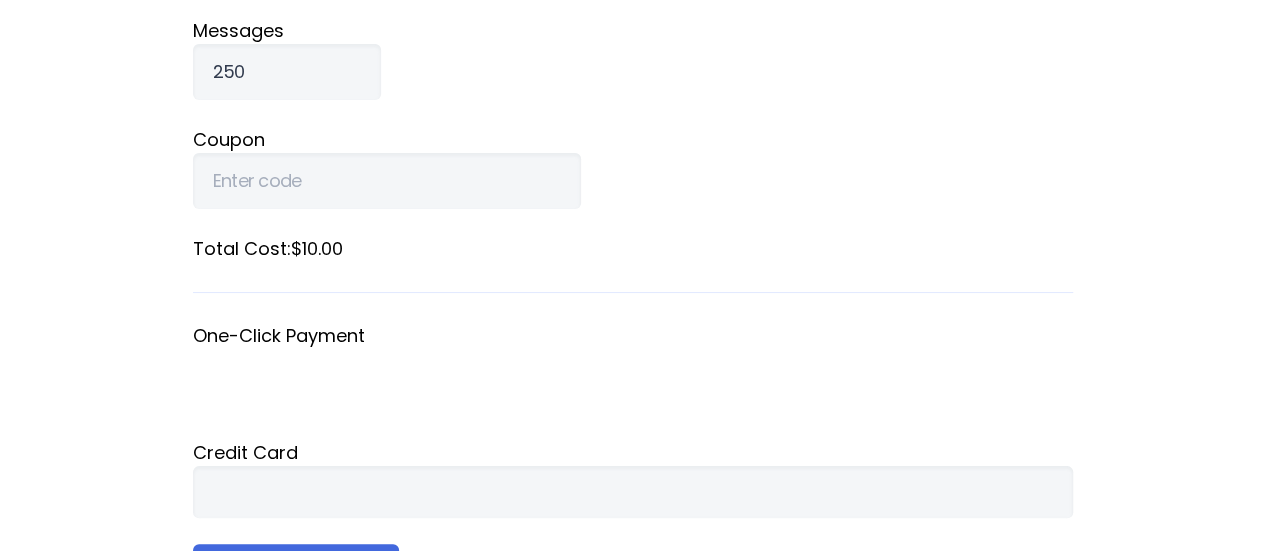 scroll, scrollTop: 302, scrollLeft: 0, axis: vertical 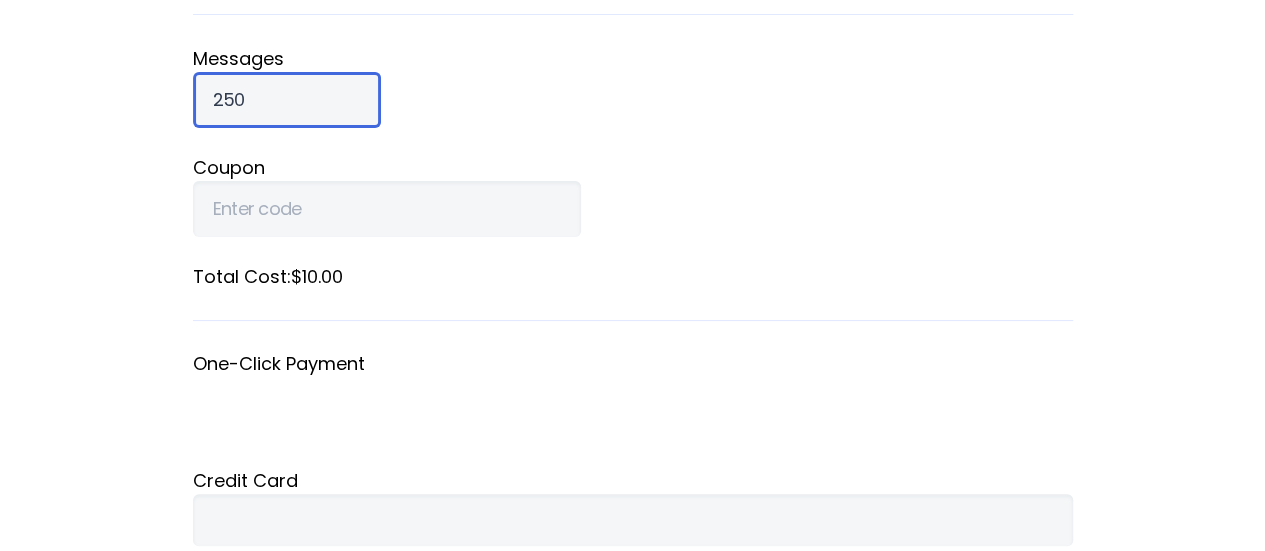 click on "[NUMBER]" at bounding box center (287, 100) 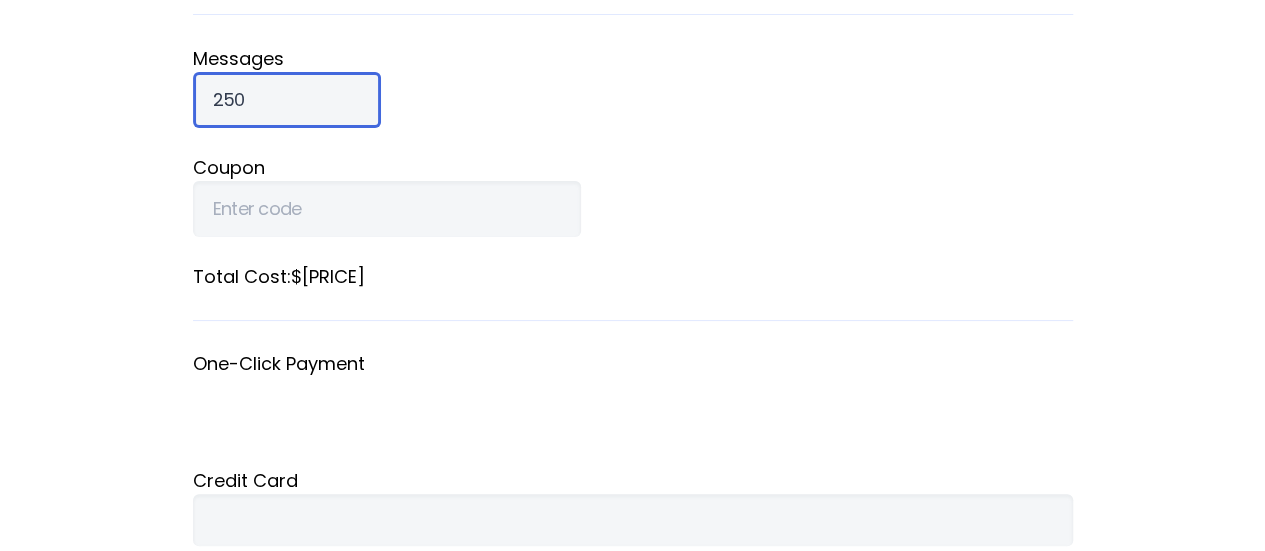 click on "[NUMBER]" at bounding box center (287, 100) 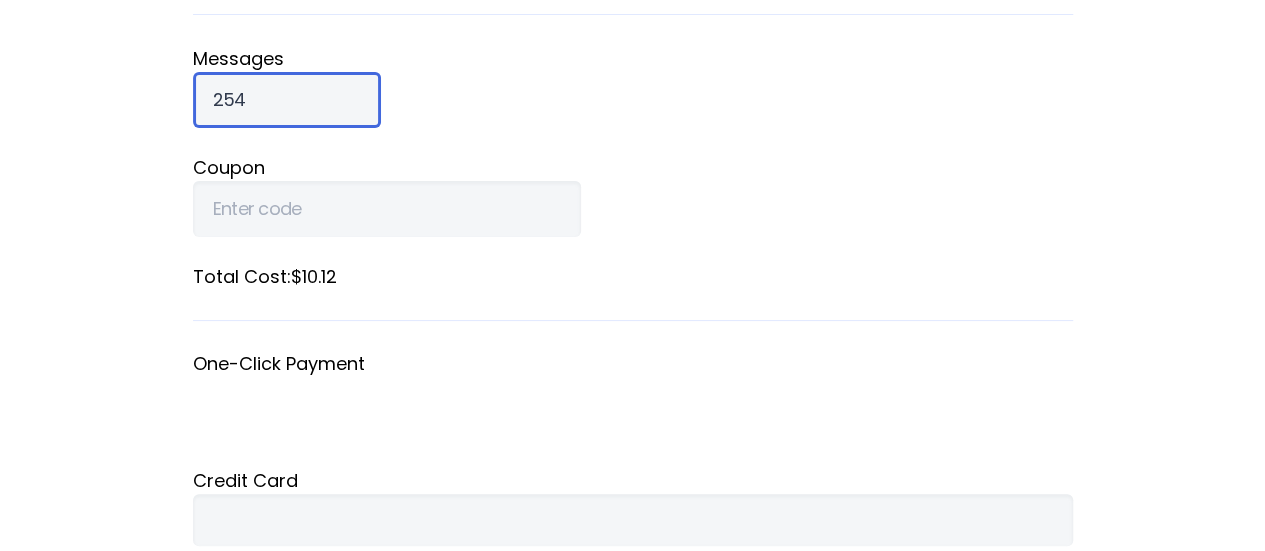 click on "254" at bounding box center [287, 100] 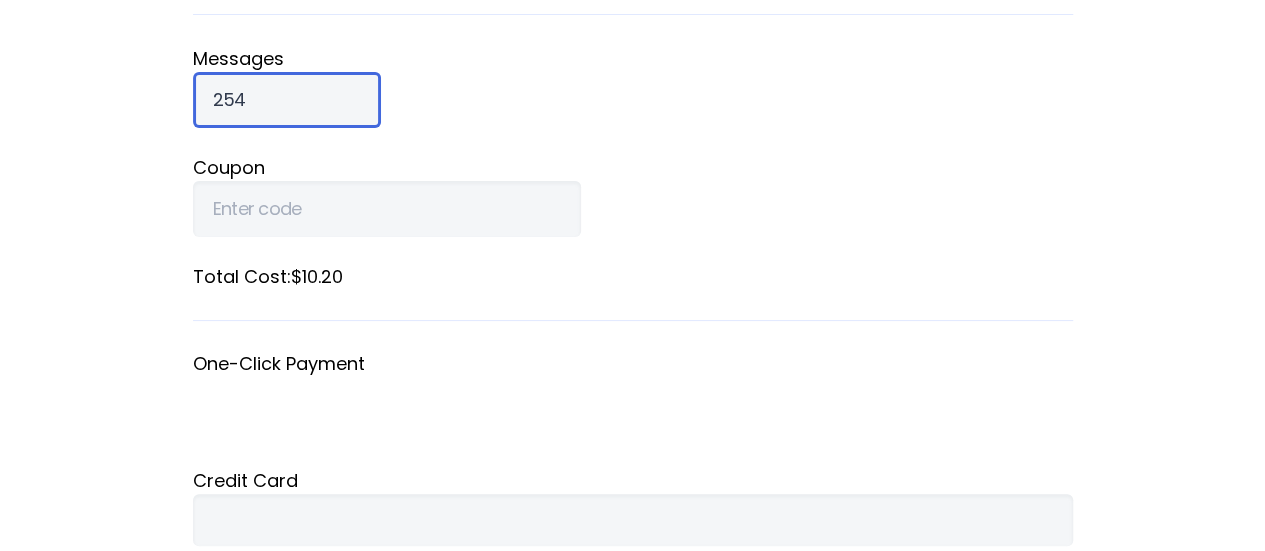 click on "[NUMBER]" at bounding box center (287, 100) 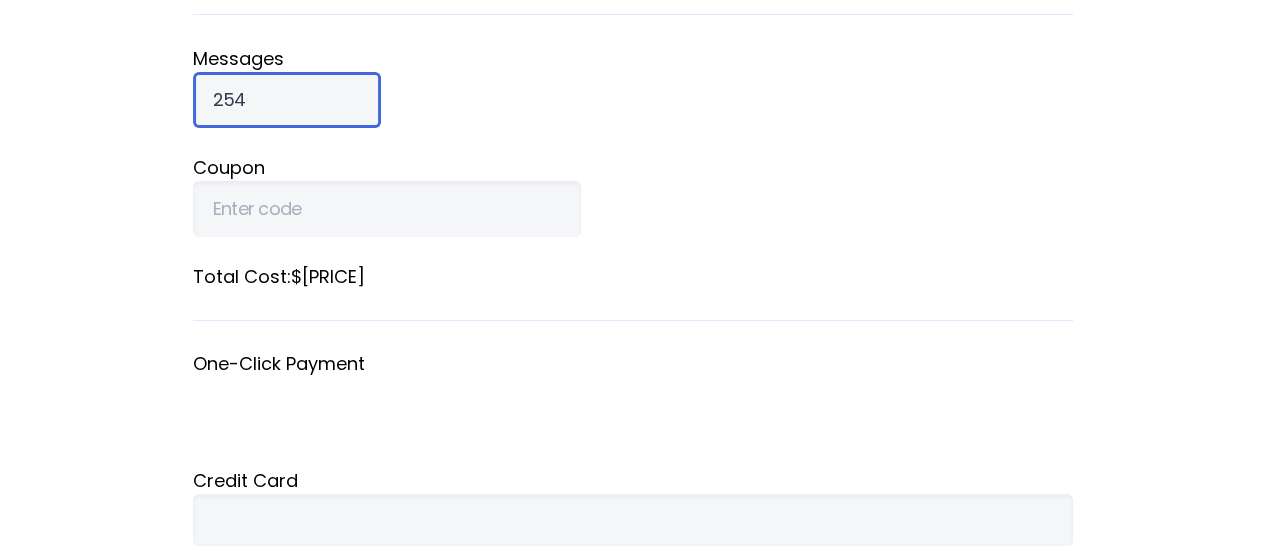 click on "[NUMBER]" at bounding box center (287, 100) 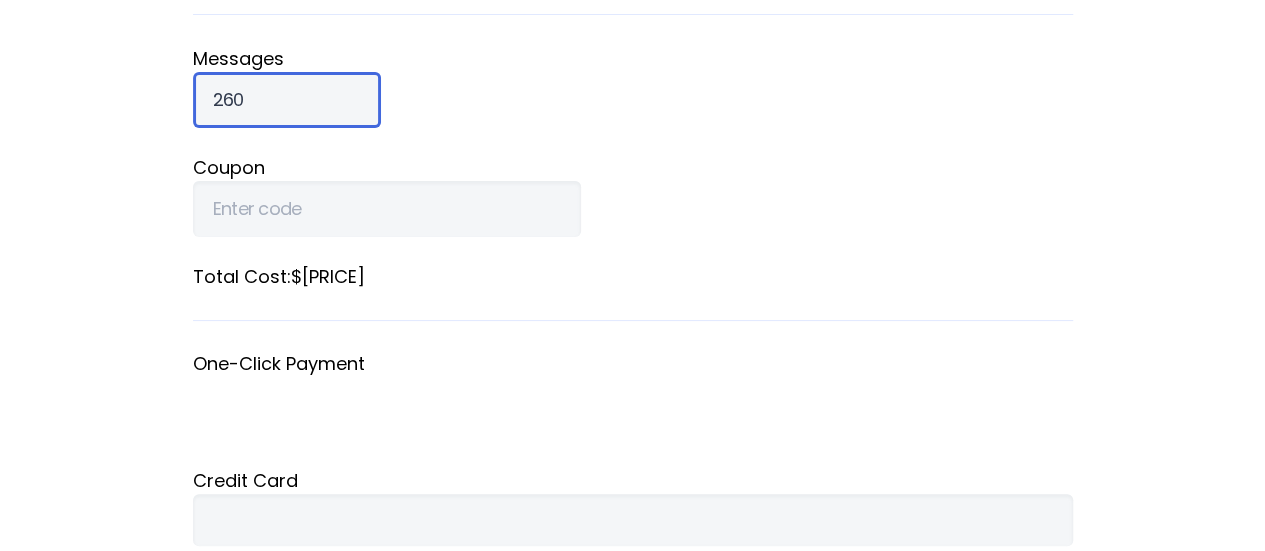 click on "260" at bounding box center (287, 100) 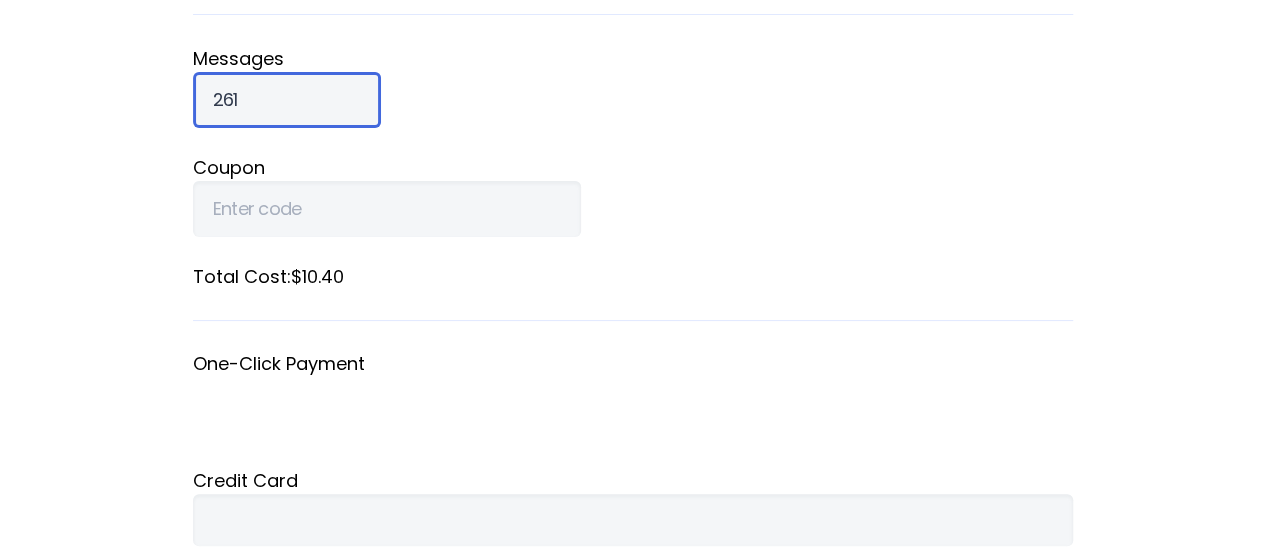 click on "261" at bounding box center [287, 100] 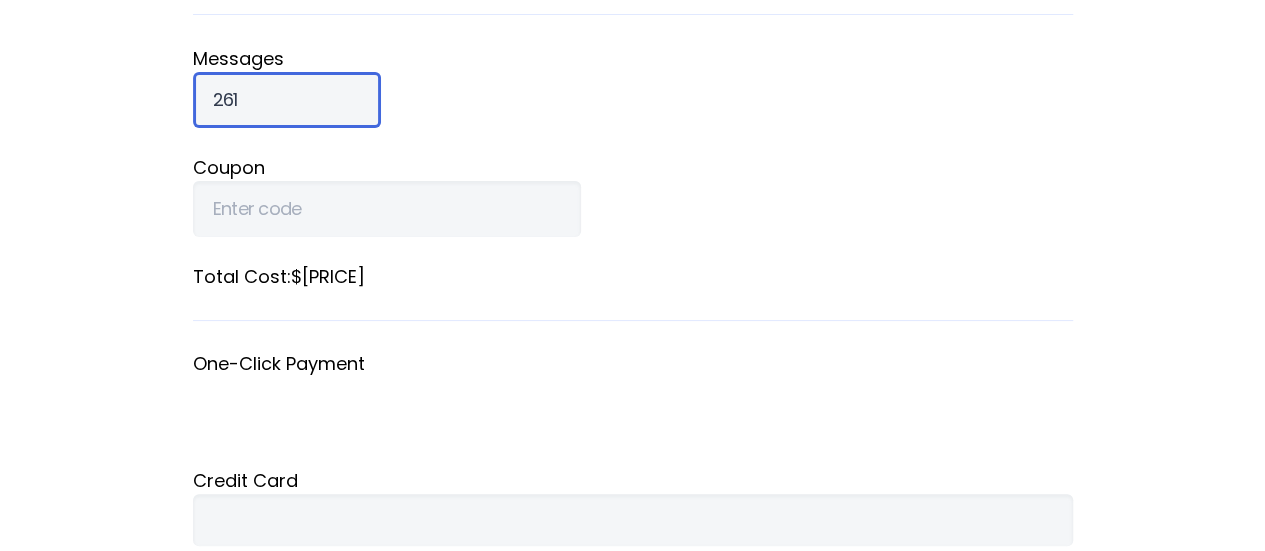 click on "262" at bounding box center [287, 100] 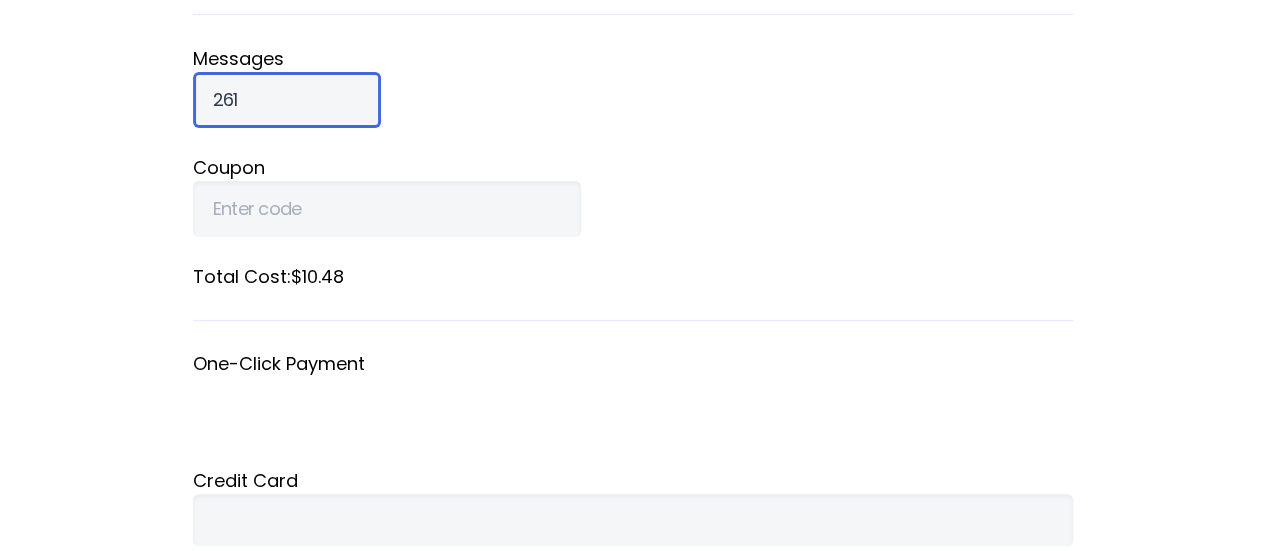 click on "263" at bounding box center [287, 100] 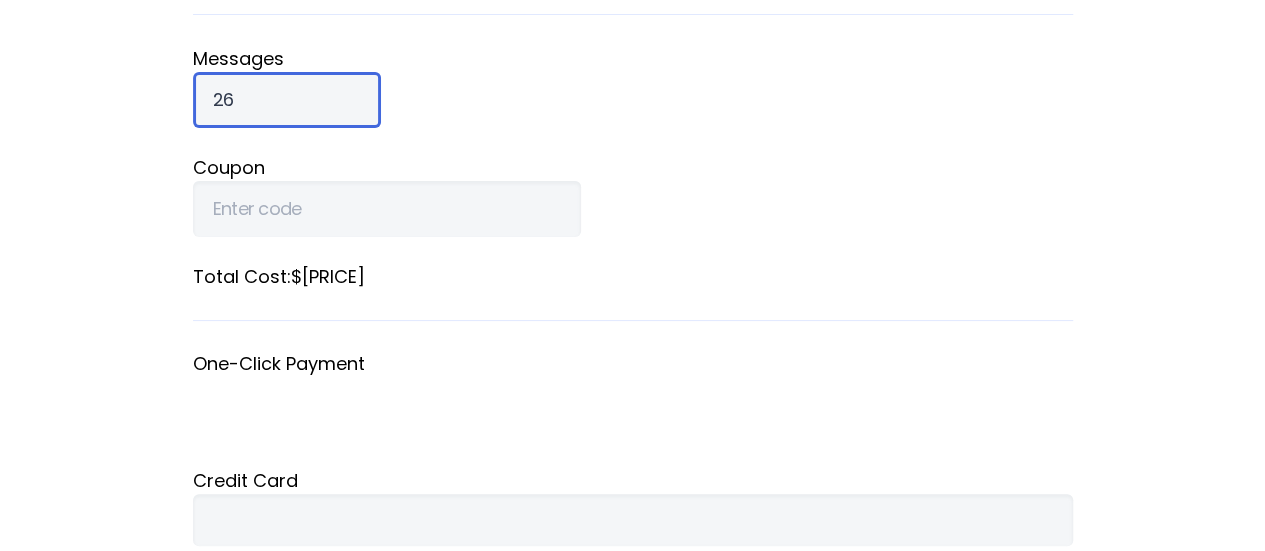type on "2" 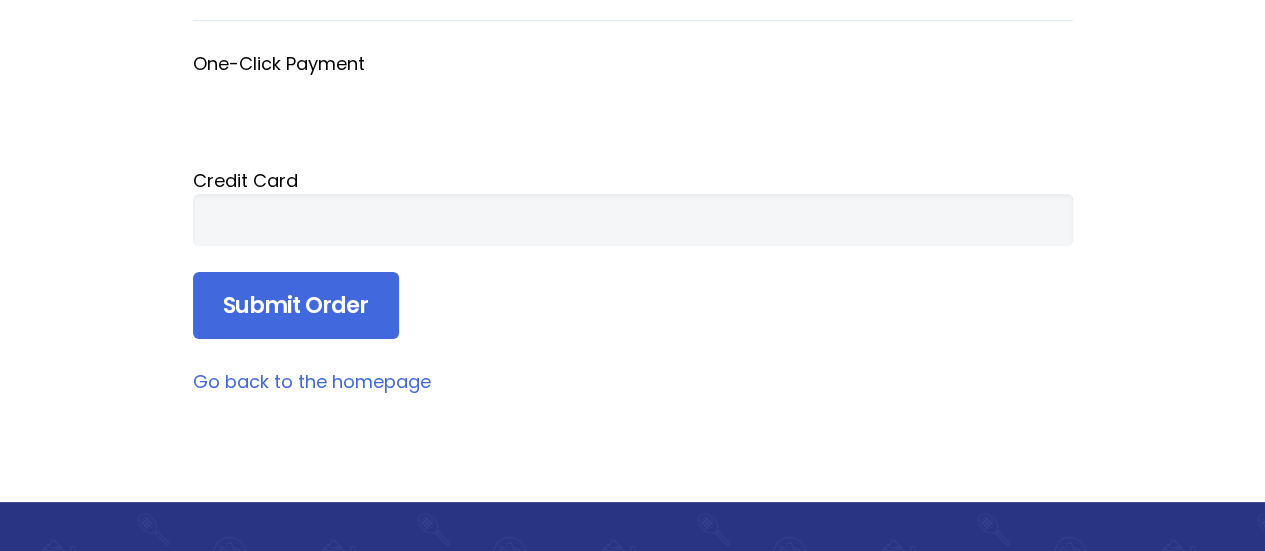 scroll, scrollTop: 596, scrollLeft: 0, axis: vertical 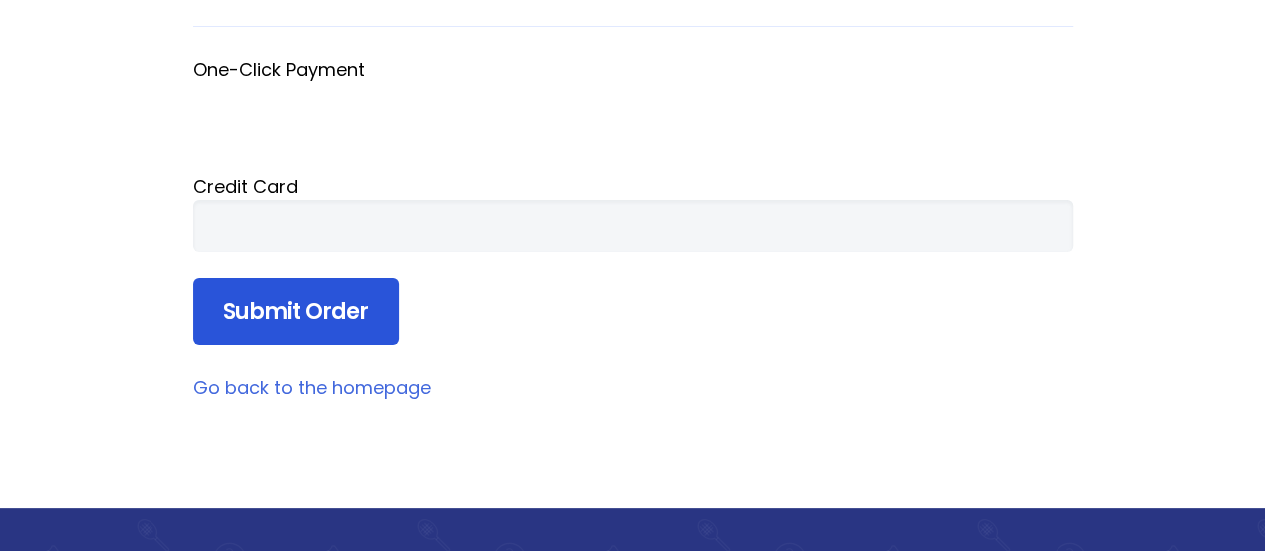 type on "500" 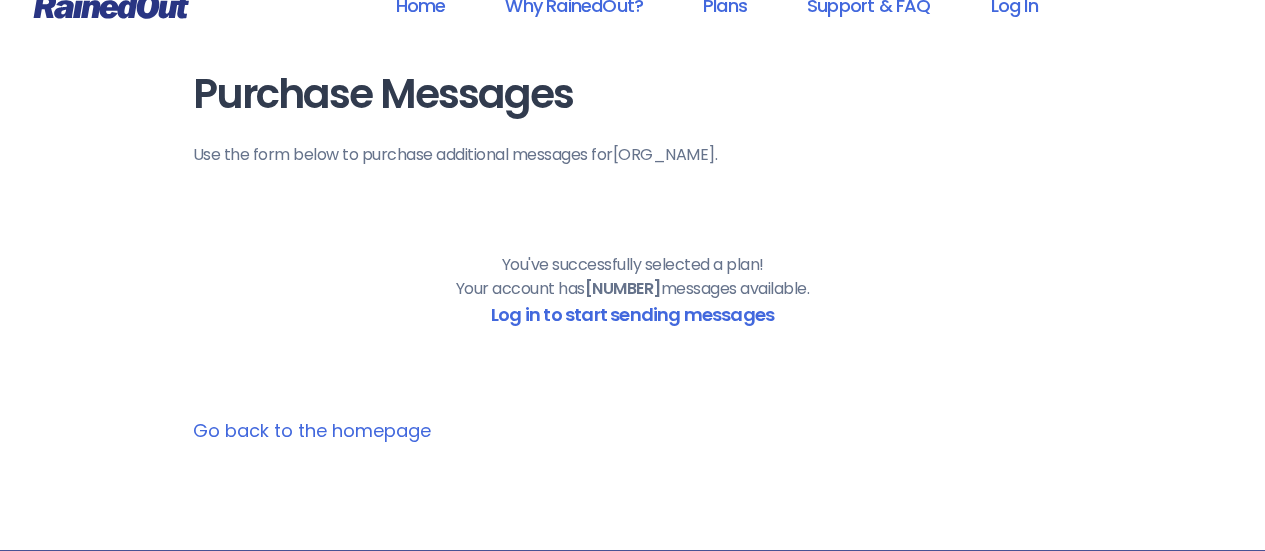 scroll, scrollTop: 0, scrollLeft: 0, axis: both 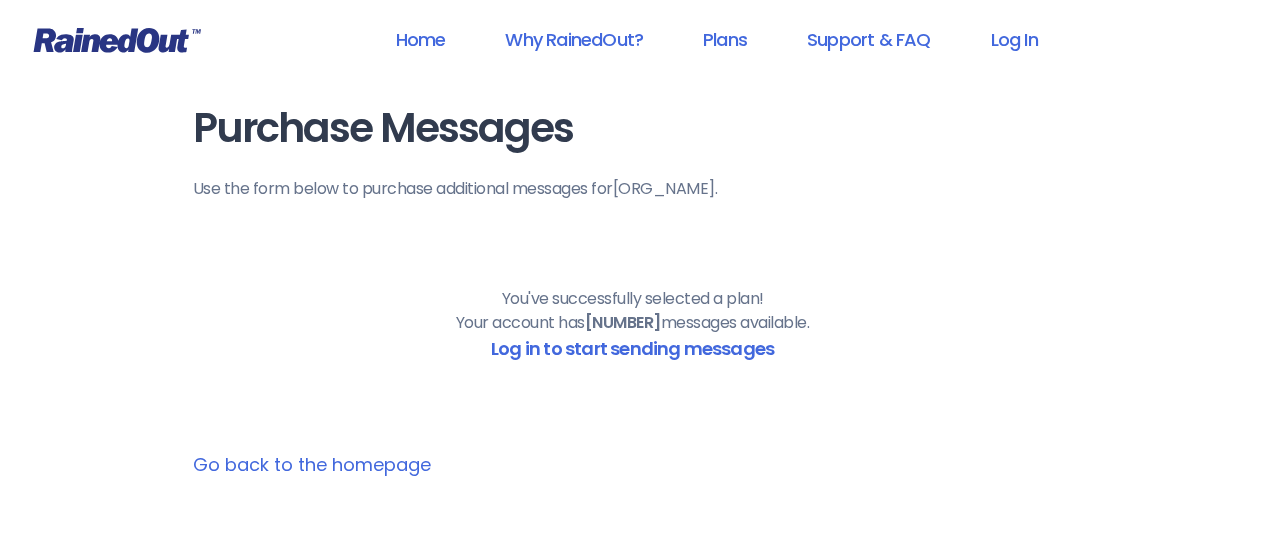 click on "Purchase Messages Use the form below to purchase additional messages for  New Tampa Wildcats . You've successfully selected a plan! Your account has  529  messages available. Log in to start sending messages Go back to the homepage" at bounding box center [633, 292] 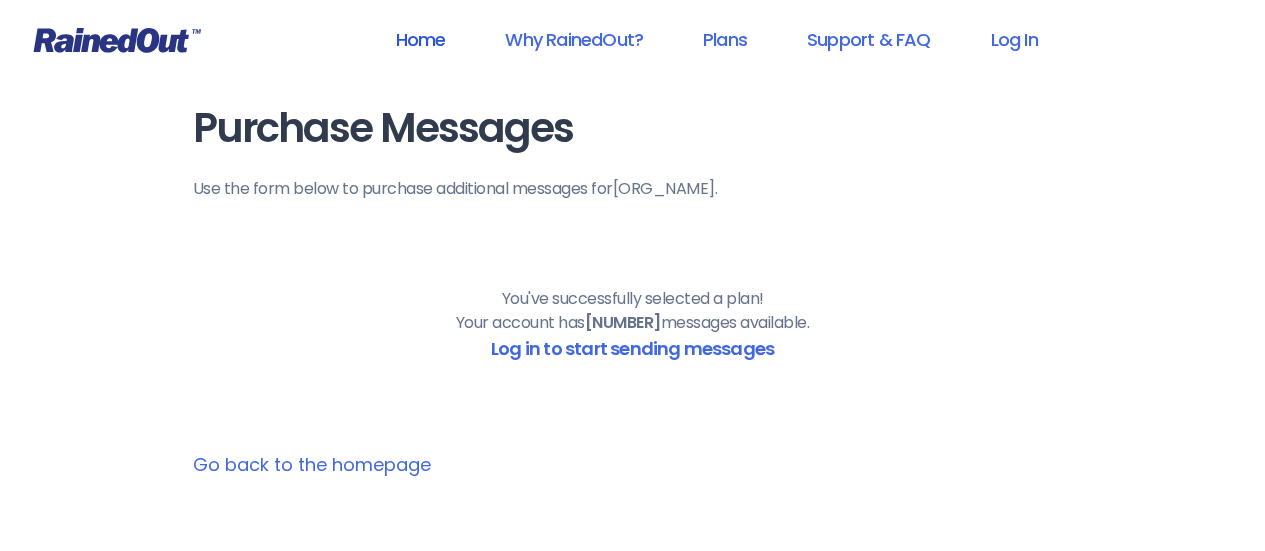 click on "Home" at bounding box center (420, 39) 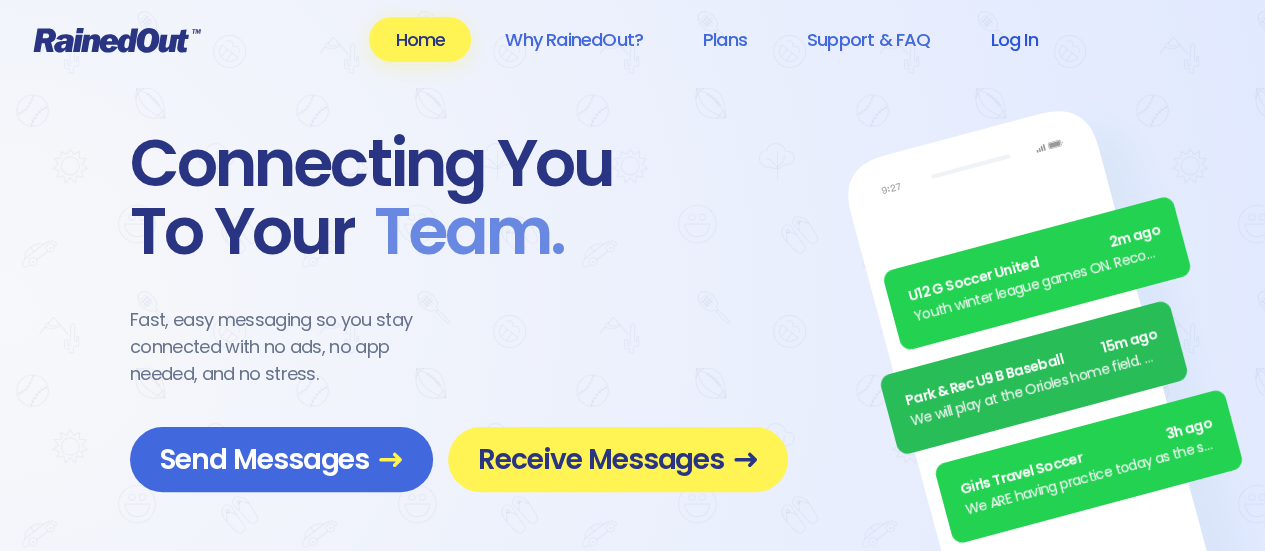 click on "Log In" at bounding box center [1013, 39] 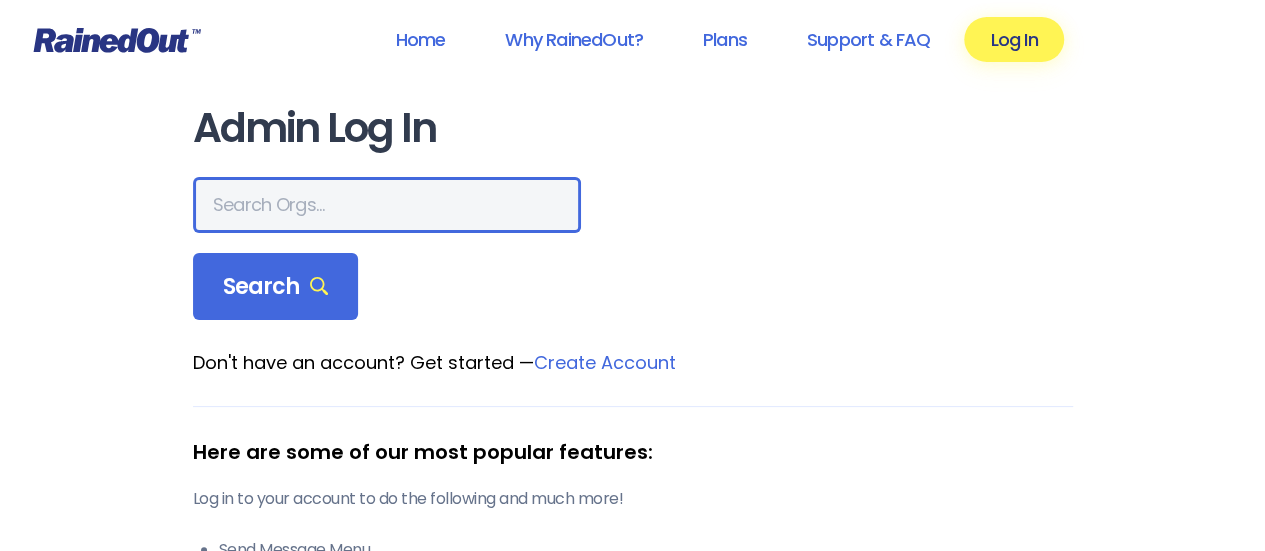click at bounding box center (387, 205) 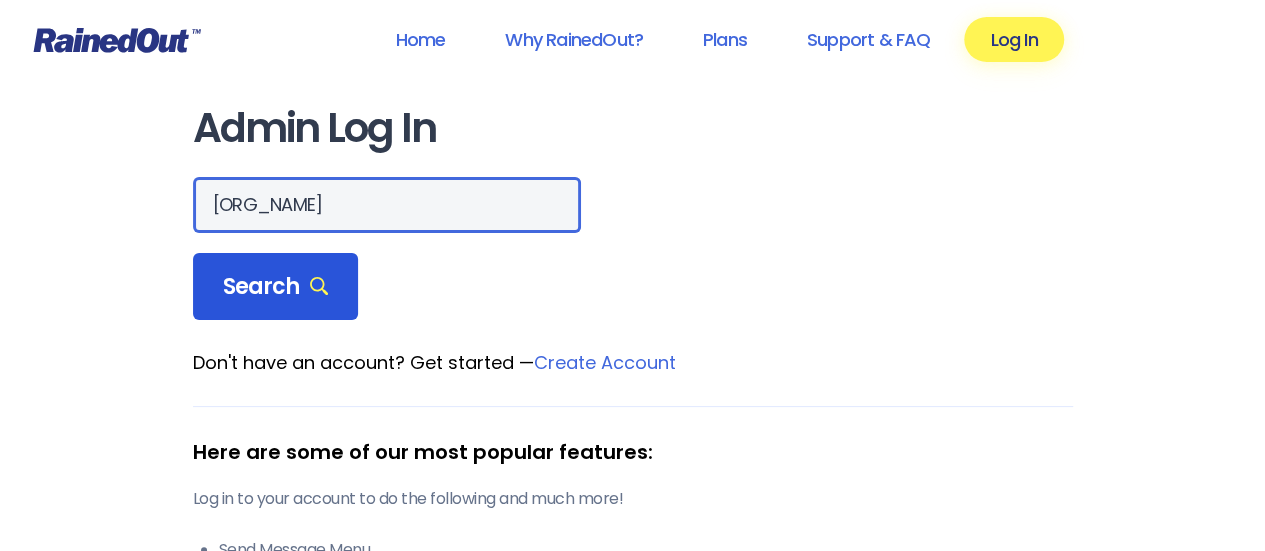 type on "new tampa wildcats" 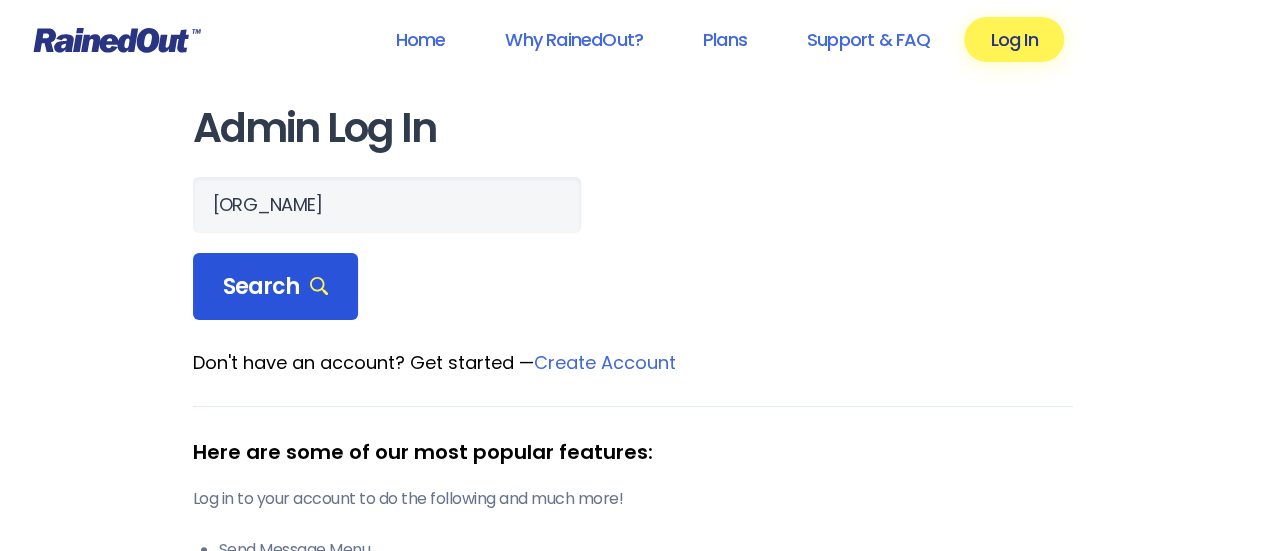 click on "Search" at bounding box center [276, 287] 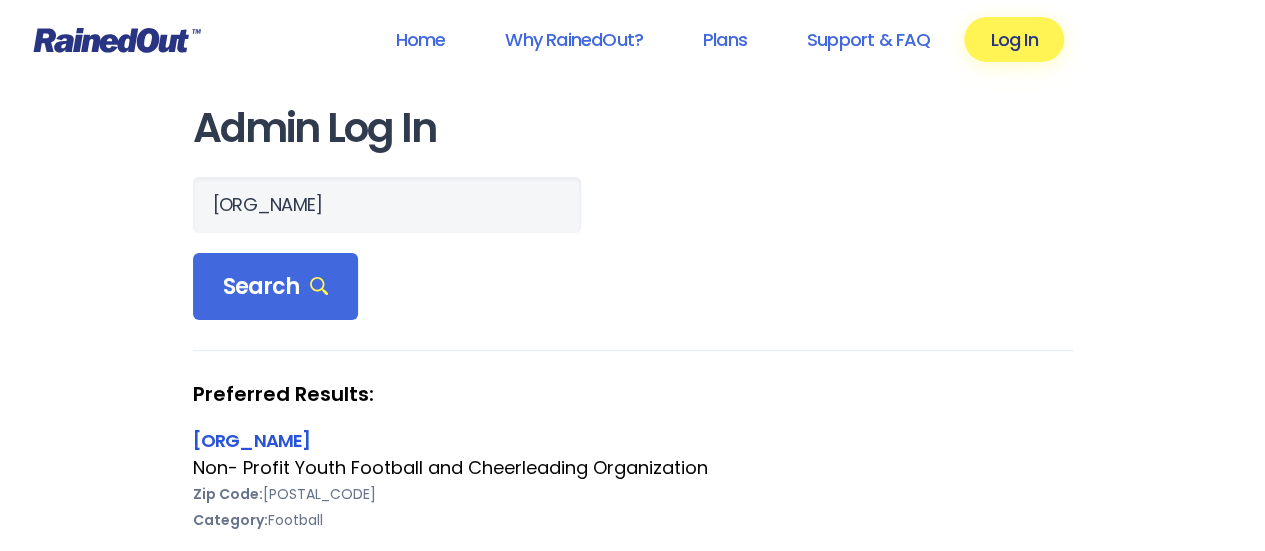 click on "New Tampa Wildcats" at bounding box center [252, 440] 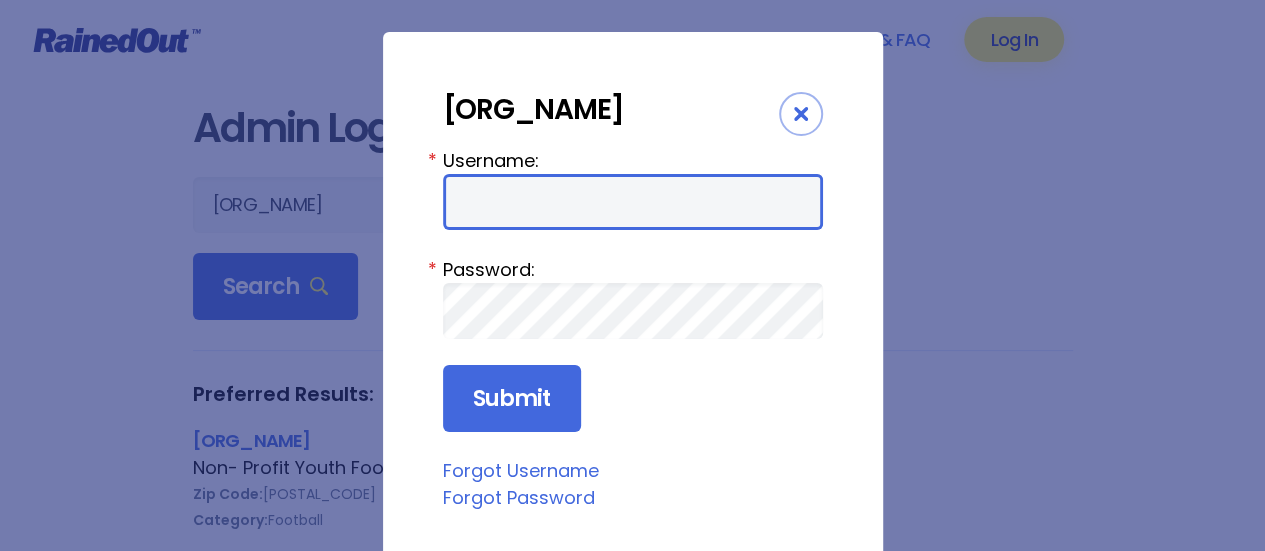 click on "Username:" at bounding box center (633, 202) 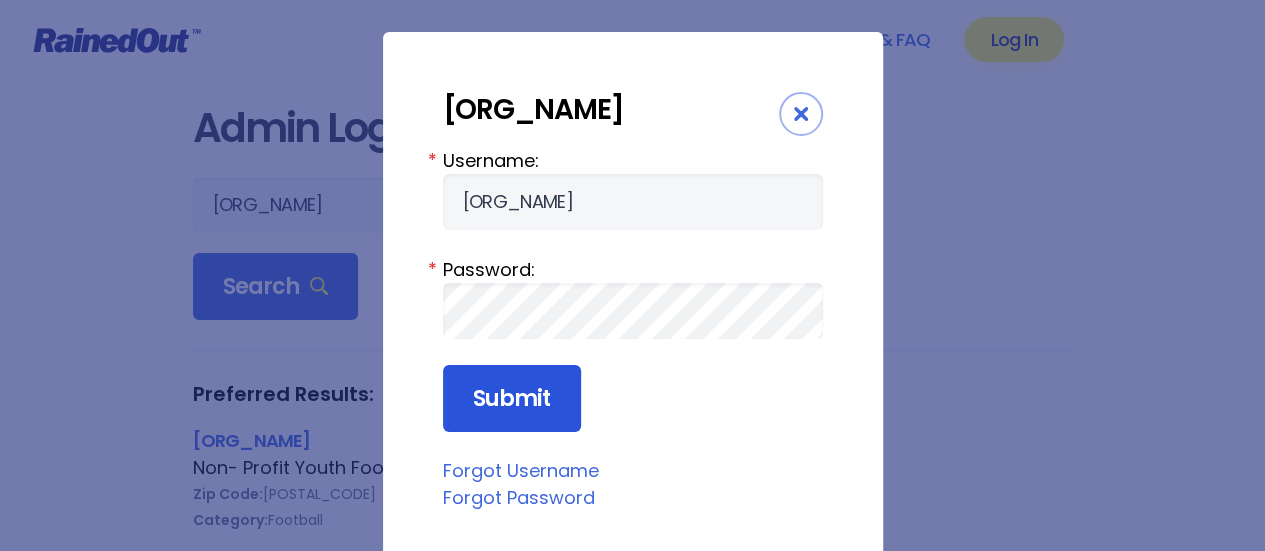 click on "Submit" at bounding box center (512, 399) 